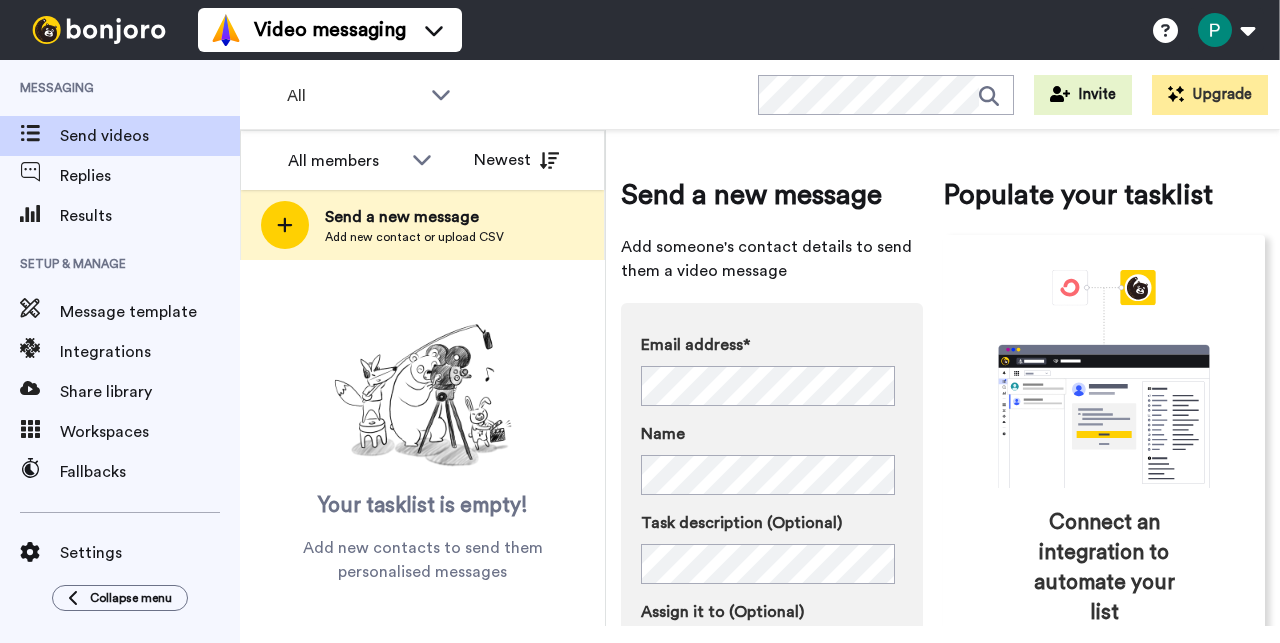 scroll, scrollTop: 0, scrollLeft: 0, axis: both 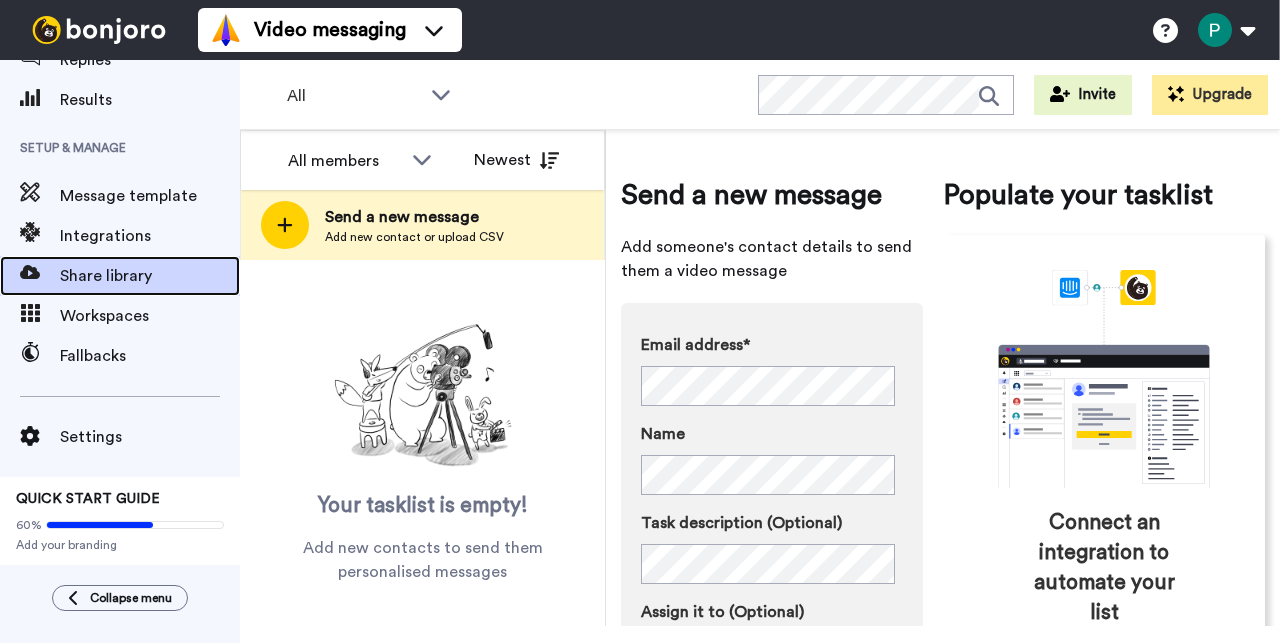 click on "Share library" at bounding box center (150, 276) 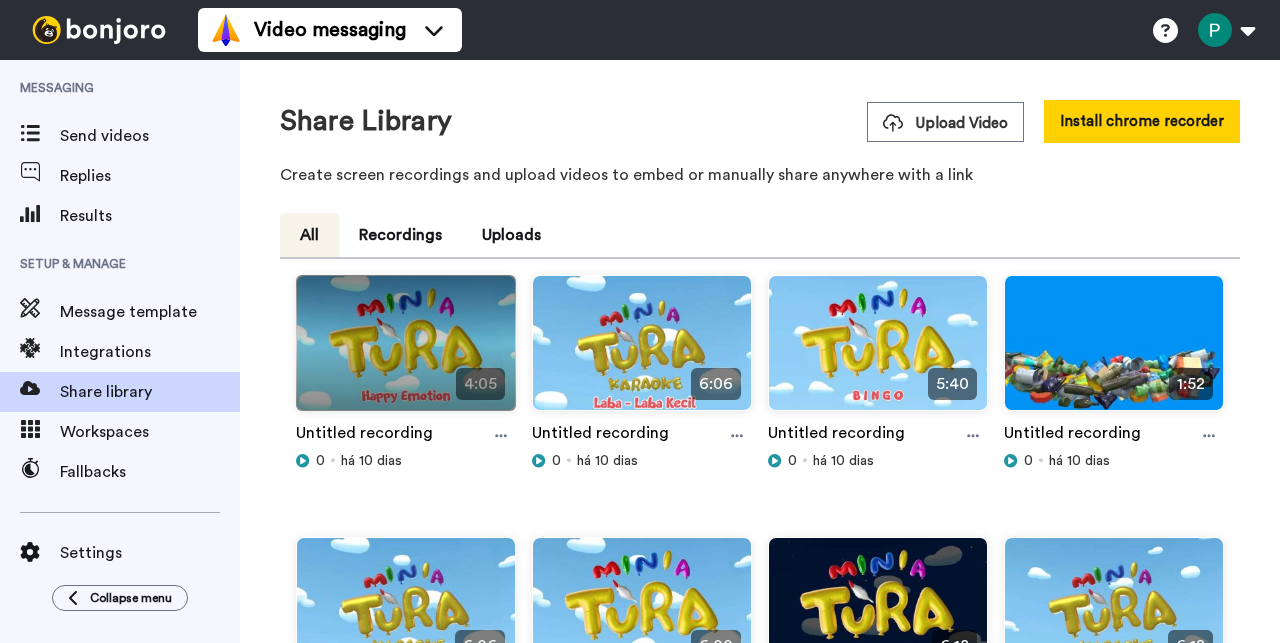 scroll, scrollTop: 0, scrollLeft: 0, axis: both 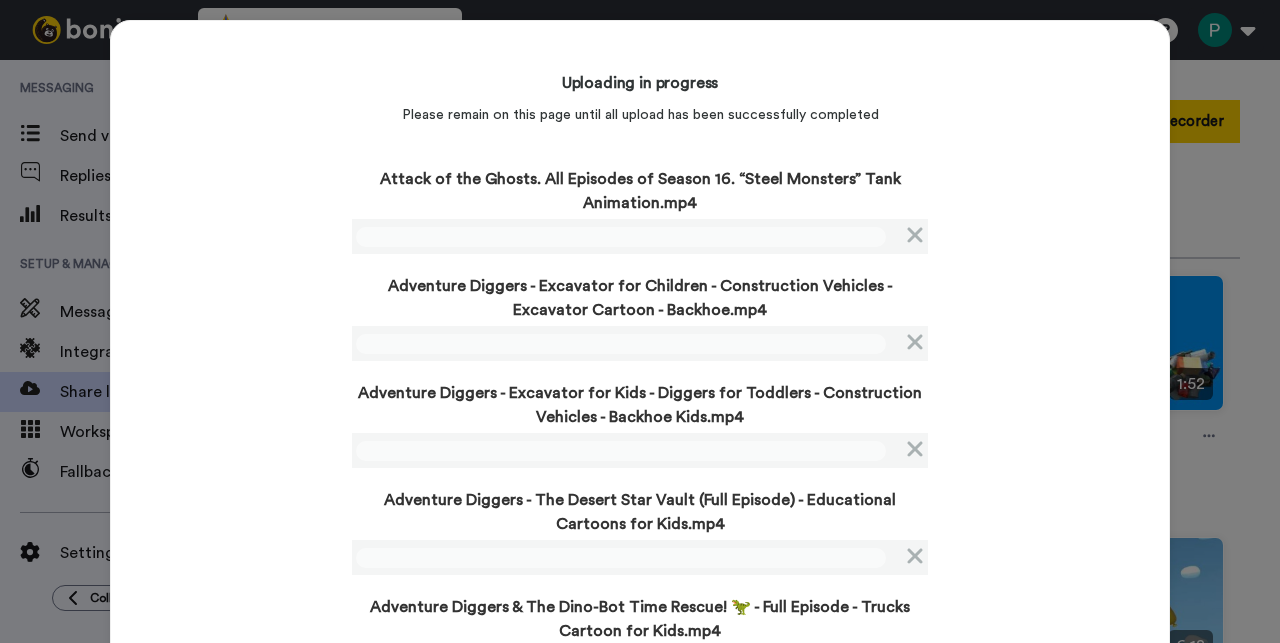 click on "Uploading in progress Please remain on this page until all upload has been successfully completed Attack of the Ghosts. All Episodes of Season 16. “Steel Monsters” Tank Animation.mp4 Adventure Diggers - Excavator for Children - Construction Vehicles - Excavator Cartoon - Backhoe.mp4 Adventure Diggers - Excavator for Kids - Diggers for Toddlers - Construction Vehicles - Backhoe Kids.mp4 Adventure Diggers - The Desert Star Vault (Full Episode) - Educational Cartoons for Kids.mp4 Adventure Diggers & The Dino-Bot Time Rescue! 🦖 - Full Episode - Trucks Cartoon for Kids.mp4 Adventure Diggers- AquaForge Quest - Monster Truck Learns Water Purification & Science!.mp4 Adventure Diggers- Arctic Beacon Rescue! - Educational Cartoon for Kids.mp4 Adventure Diggers Build Water Station in African Savanna! 🦁 - Construction Trucks Help Animals.mp4 Adventure Diggers- Building a Fun Playground! - Crane, Dump Truck, Backhoe, Excavator, Bulldozer.mp4" at bounding box center [640, 1174] 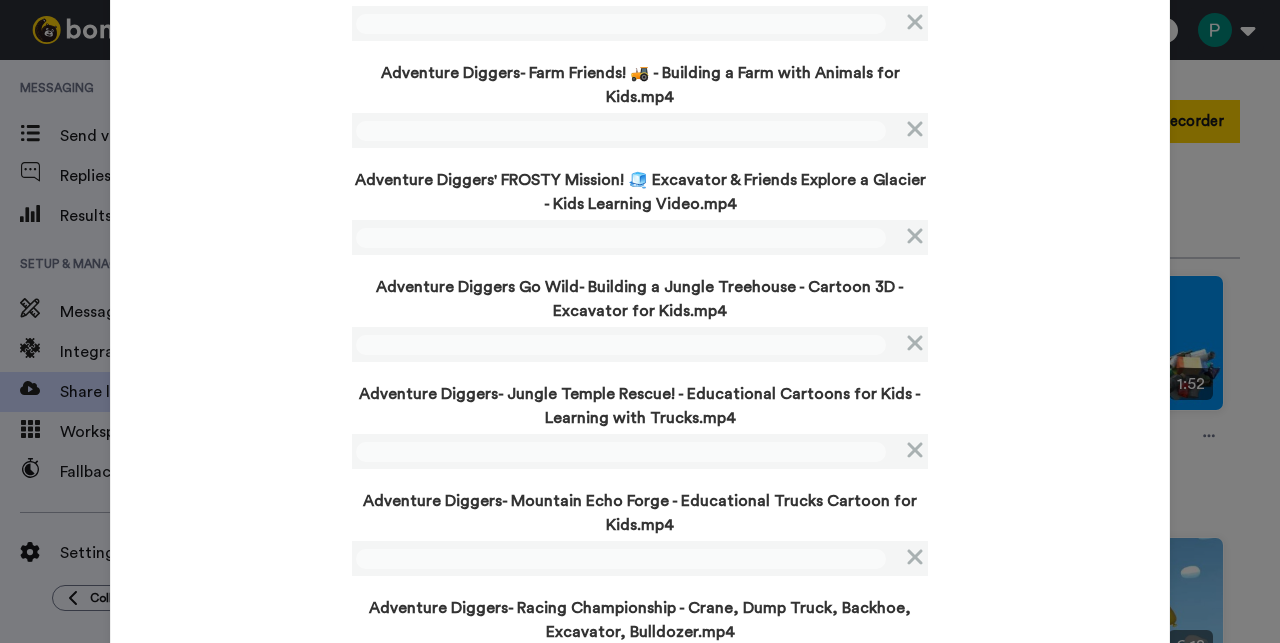 scroll, scrollTop: 0, scrollLeft: 0, axis: both 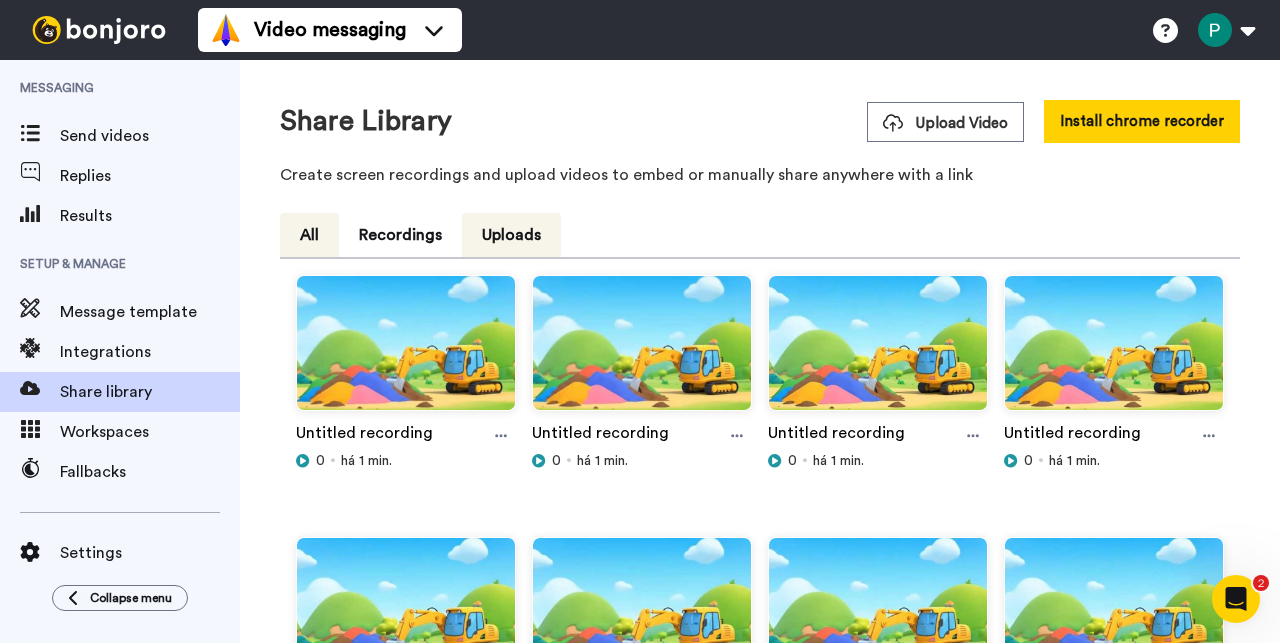 click on "All" at bounding box center [309, 235] 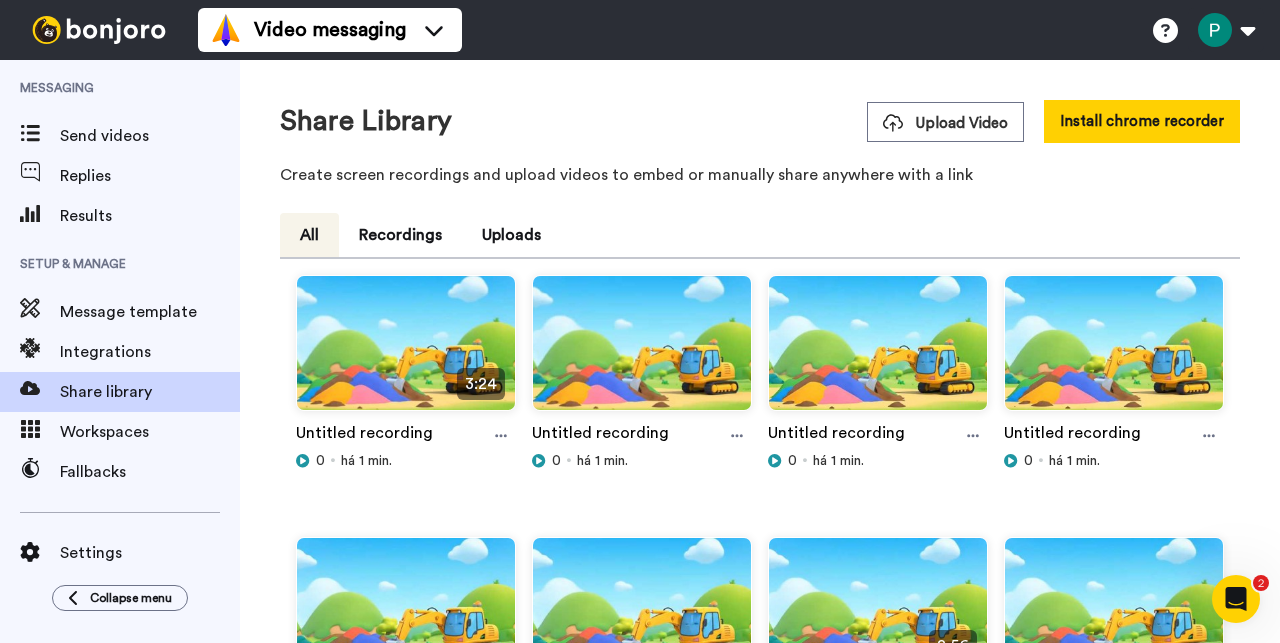 scroll, scrollTop: 0, scrollLeft: 0, axis: both 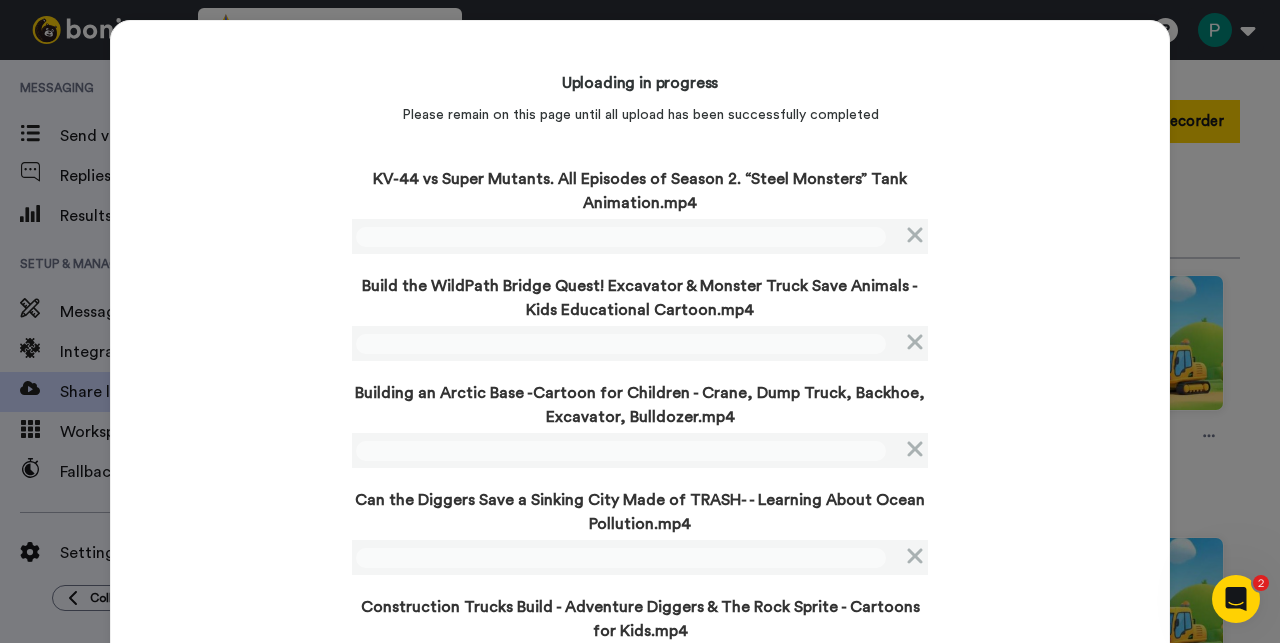 click on "Uploading in progress Please remain on this page until all upload has been successfully completed KV-44 vs Super Mutants. All Episodes of Season 2. “Steel Monsters” Tank Animation.mp4 Build the WildPath Bridge Quest! Excavator & Monster Truck Save Animals - Kids Educational Cartoon.mp4 Building an Arctic Base -Cartoon for Children - Crane, Dump Truck, Backhoe, Excavator, Bulldozer.mp4 Can the Diggers Save a Sinking City Made of TRASH- - Learning About Ocean Pollution.mp4 Construction Trucks Build - Adventure Diggers & The Rock Sprite - Cartoons for Kids.mp4 Construction Trucks Build a Drain to Stop the Rainbow Rain! - Adventure Diggers Cartoon.mp4 Construction Trucks Build a GIANT Space Observatory! 🔭 - Adventure Diggers - Cartoons for Kids.mp4 Construction Trucks Build a Magical Treehouse! - Adventure Diggers - Fun Kids Cartoon.mp4 Construction Trucks Build Lightning-Safe Playground! ⚡ - Adventure Diggers Weather Safety.mp4" at bounding box center (640, 1174) 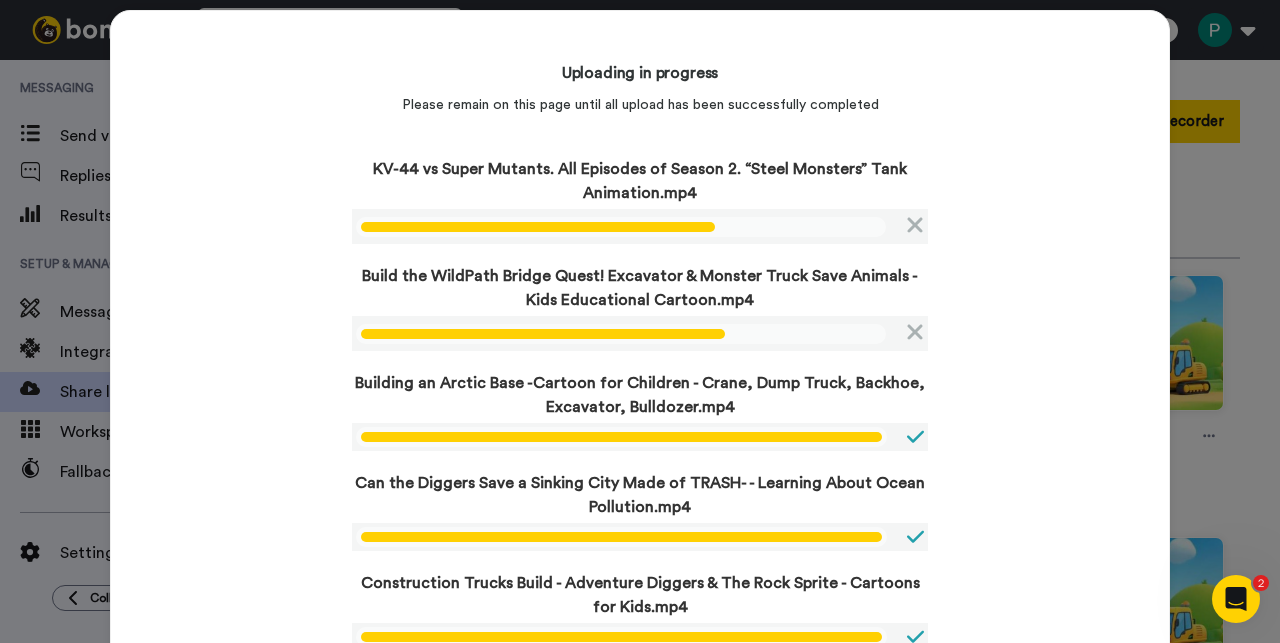 scroll, scrollTop: 0, scrollLeft: 0, axis: both 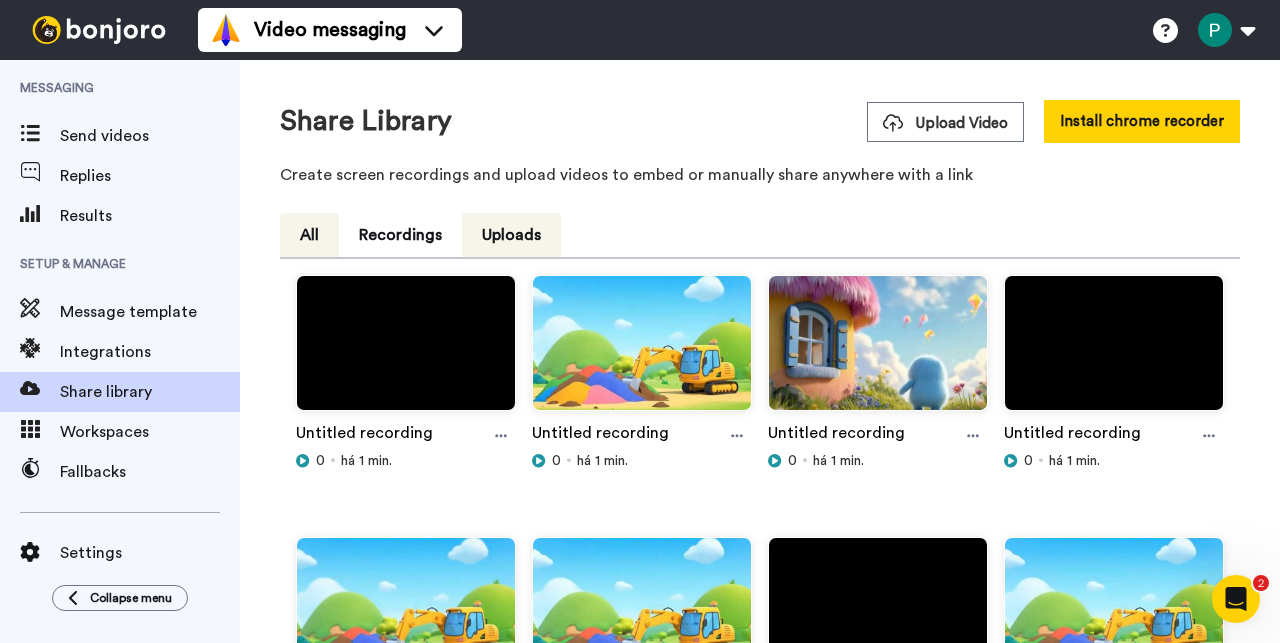 click on "All" at bounding box center (309, 235) 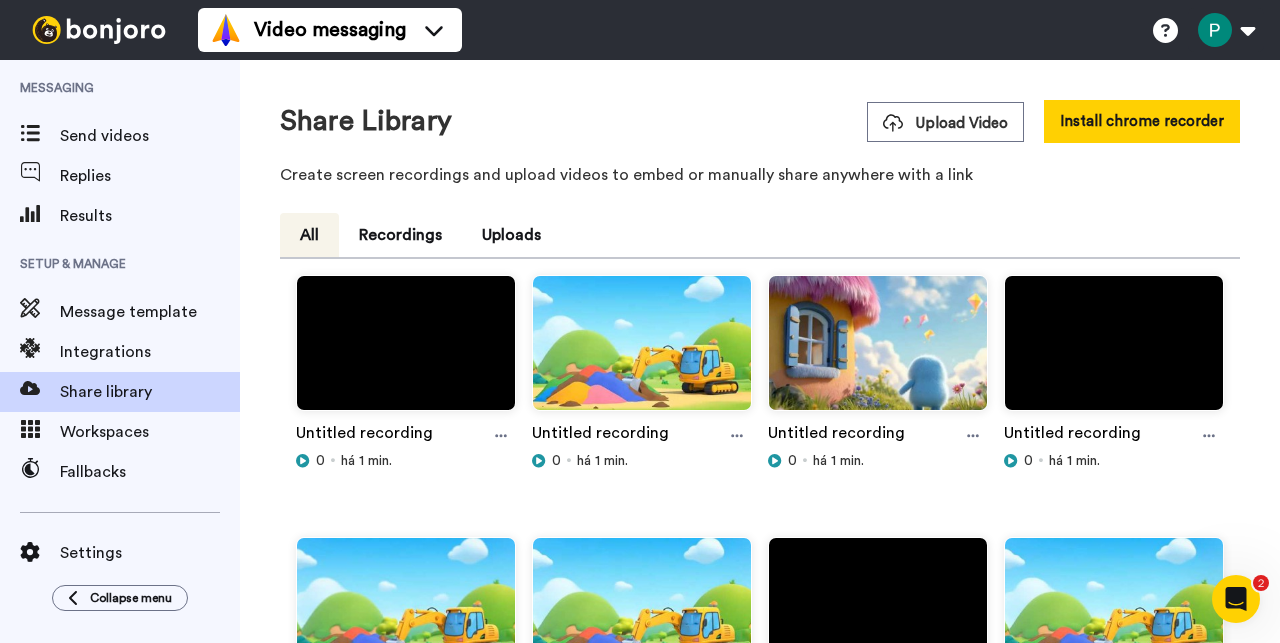 scroll, scrollTop: 0, scrollLeft: 0, axis: both 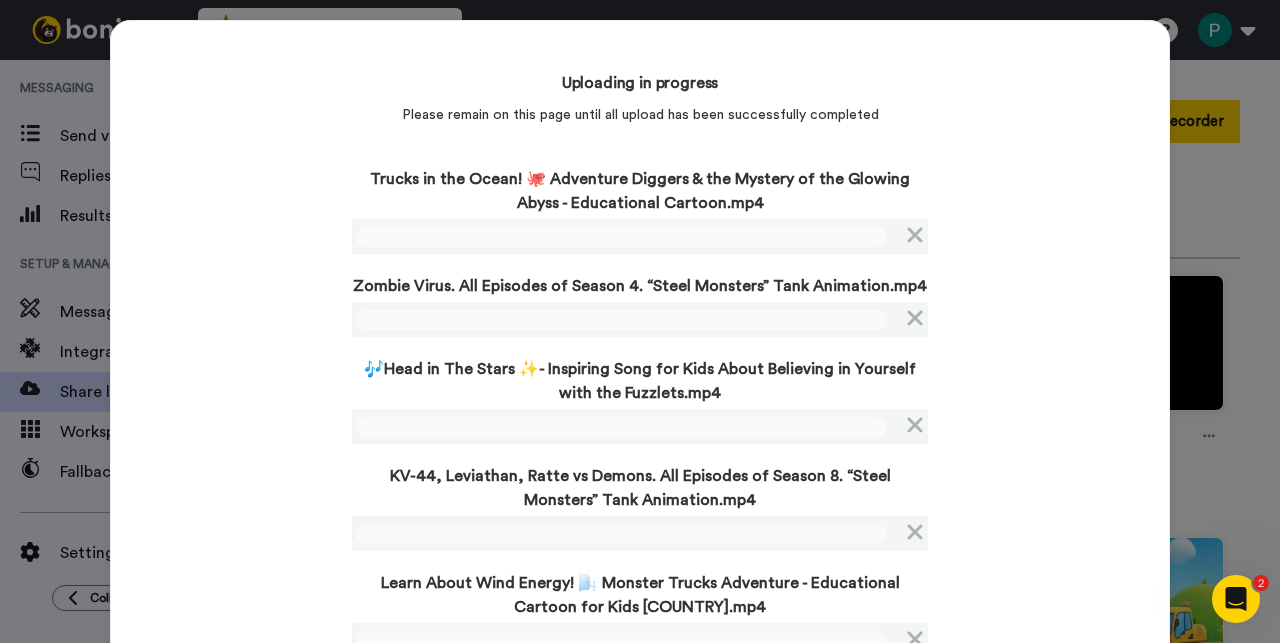 click on "Uploading in progress Please remain on this page until all upload has been successfully completed Trucks in the Ocean! 🐙 Adventure Diggers & the Mystery of the Glowing Abyss - Educational Cartoon.mp4 Zombie Virus. All Episodes of Season 4. “Steel Monsters” Tank Animation.mp4 🎶Head in The Stars ✨- Inspiring Song for Kids About Believing in Yourself with the Fuzzlets.mp4 KV-44, Leviathan, Ratte vs Demons. All Episodes of Season 8. “Steel Monsters” Tank Animation.mp4 Learn About Wind Energy! 🌬️ Monster Trucks Adventure - Educational Cartoon for Kids [COUNTRY].mp4 Learn with Excavator Construction Trucks Build a Canyon Rock - Adventure Diggers - Cartoons for Kids.mp4 Learn with Trucks! Excavator Build a GIANT Wildlife Station - Adventure Diggers Educational Cartoon.mp4 Longplay of Mickey's Ultimate Challenge.mp4 Ratte vs Zombies. All Episodes of Season 5. “Steel Monsters” Tank Animation.mp4 Revenge of the Ghosts. All Episodes of Season 17. “Steel Monsters” Tank Animated series.mp4" at bounding box center (640, 1138) 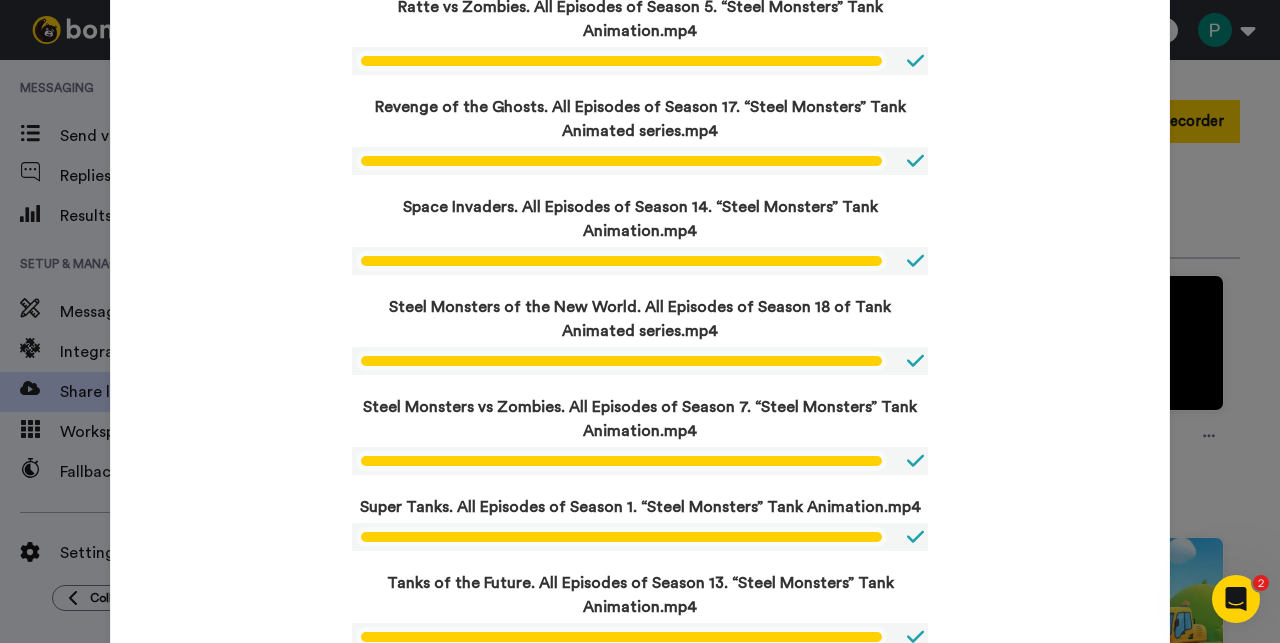 scroll, scrollTop: 1150, scrollLeft: 0, axis: vertical 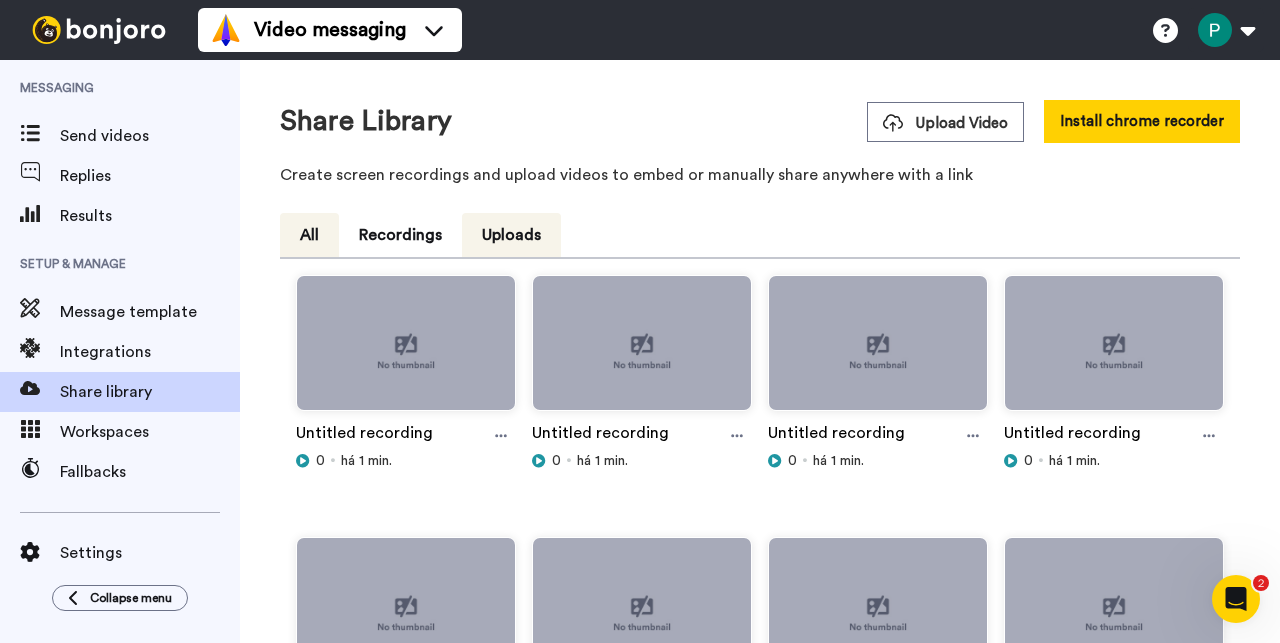 click on "All" at bounding box center [309, 235] 